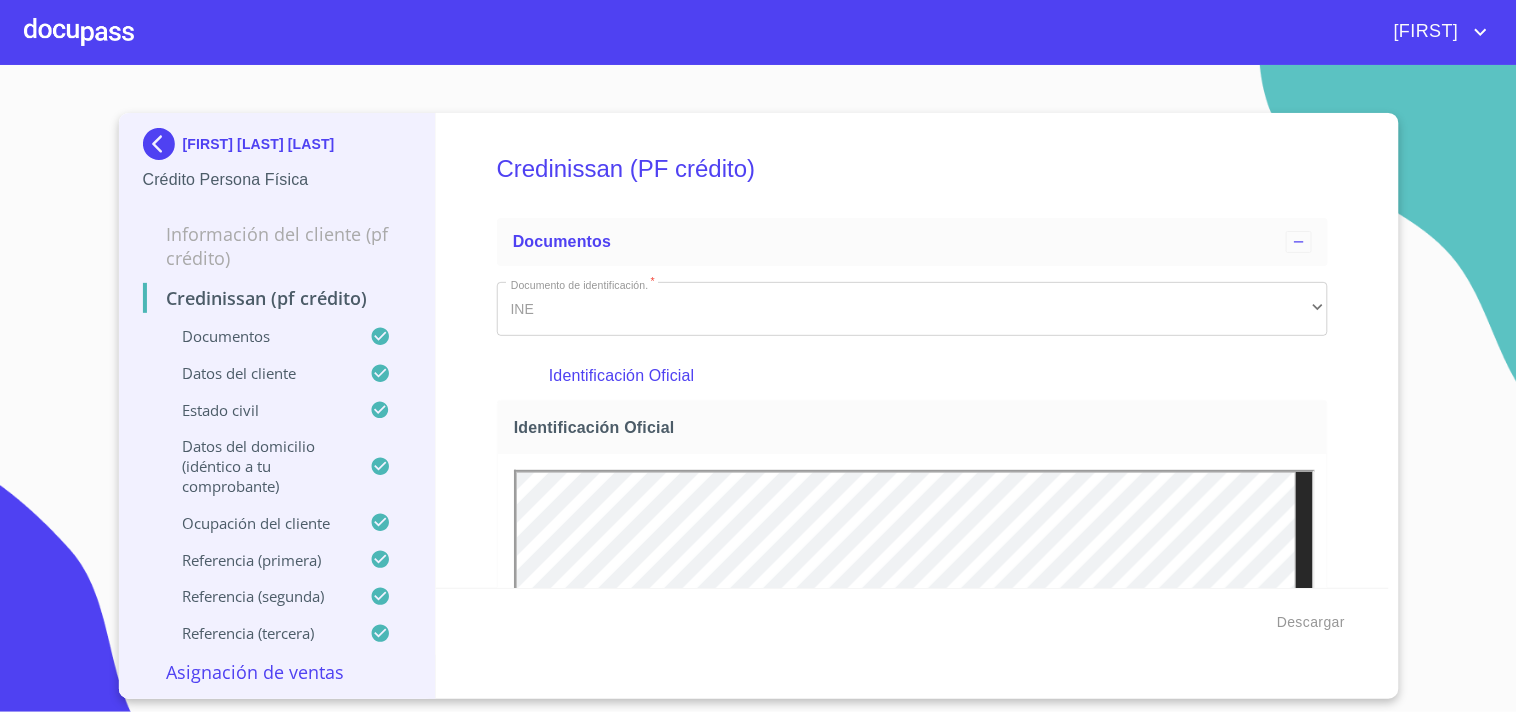 scroll, scrollTop: 0, scrollLeft: 0, axis: both 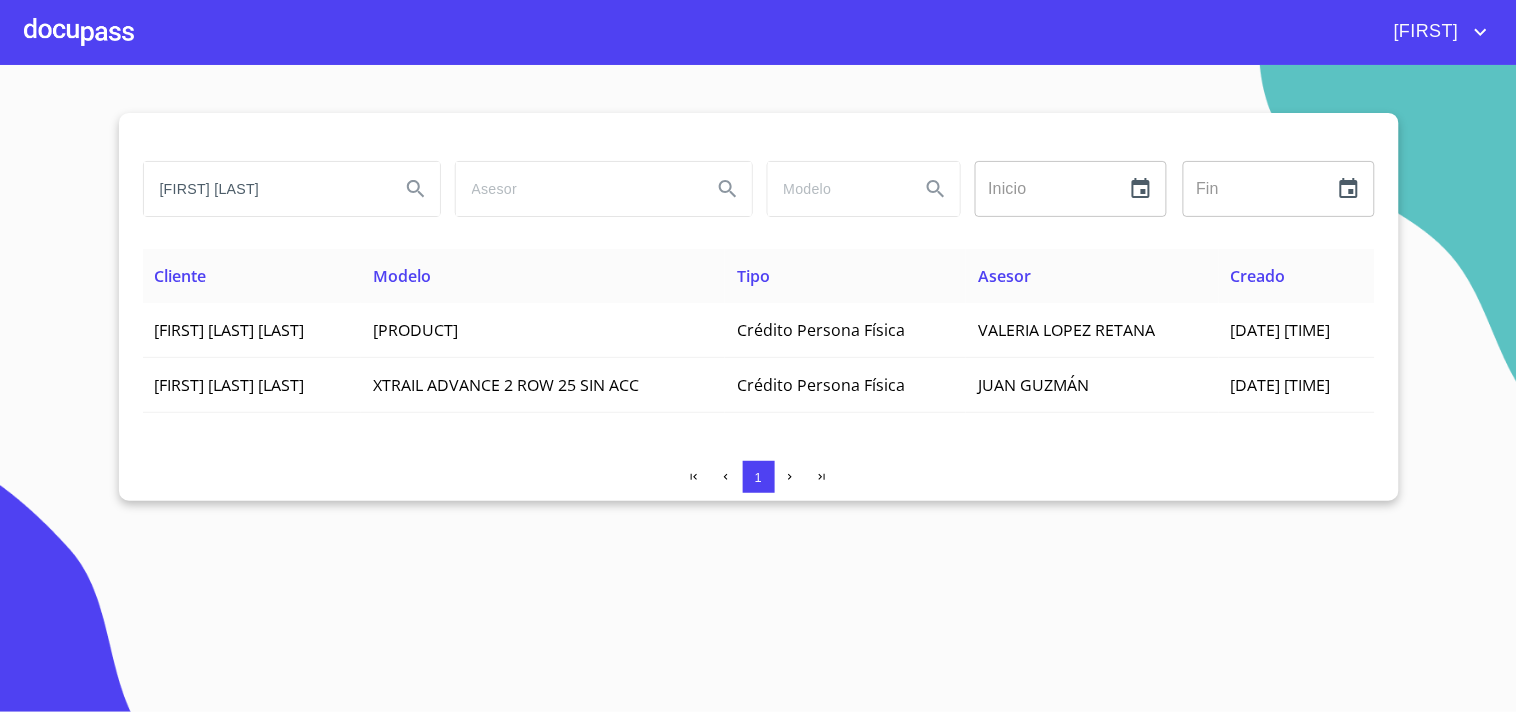 click on "[FIRST] [LAST]" at bounding box center (264, 189) 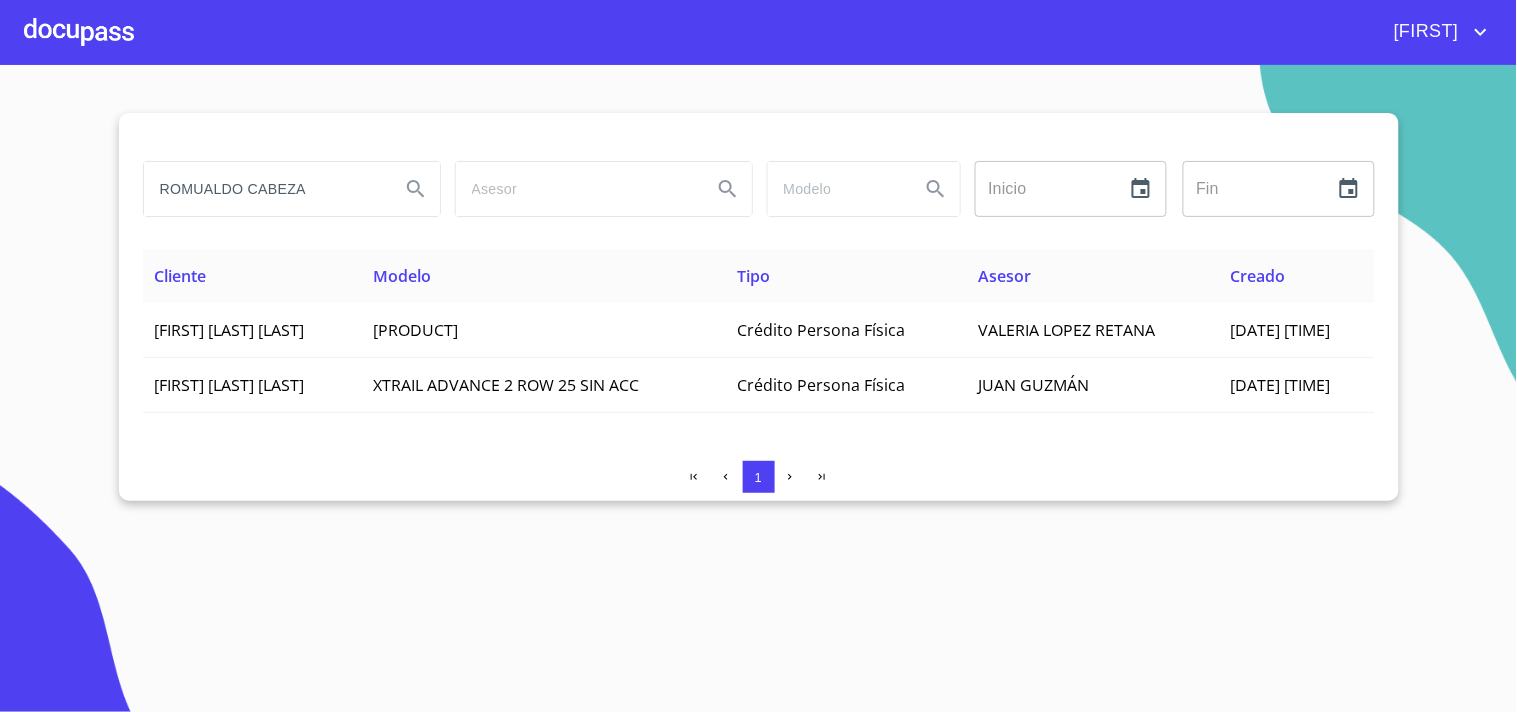 type on "ROMUALDO CABEZA" 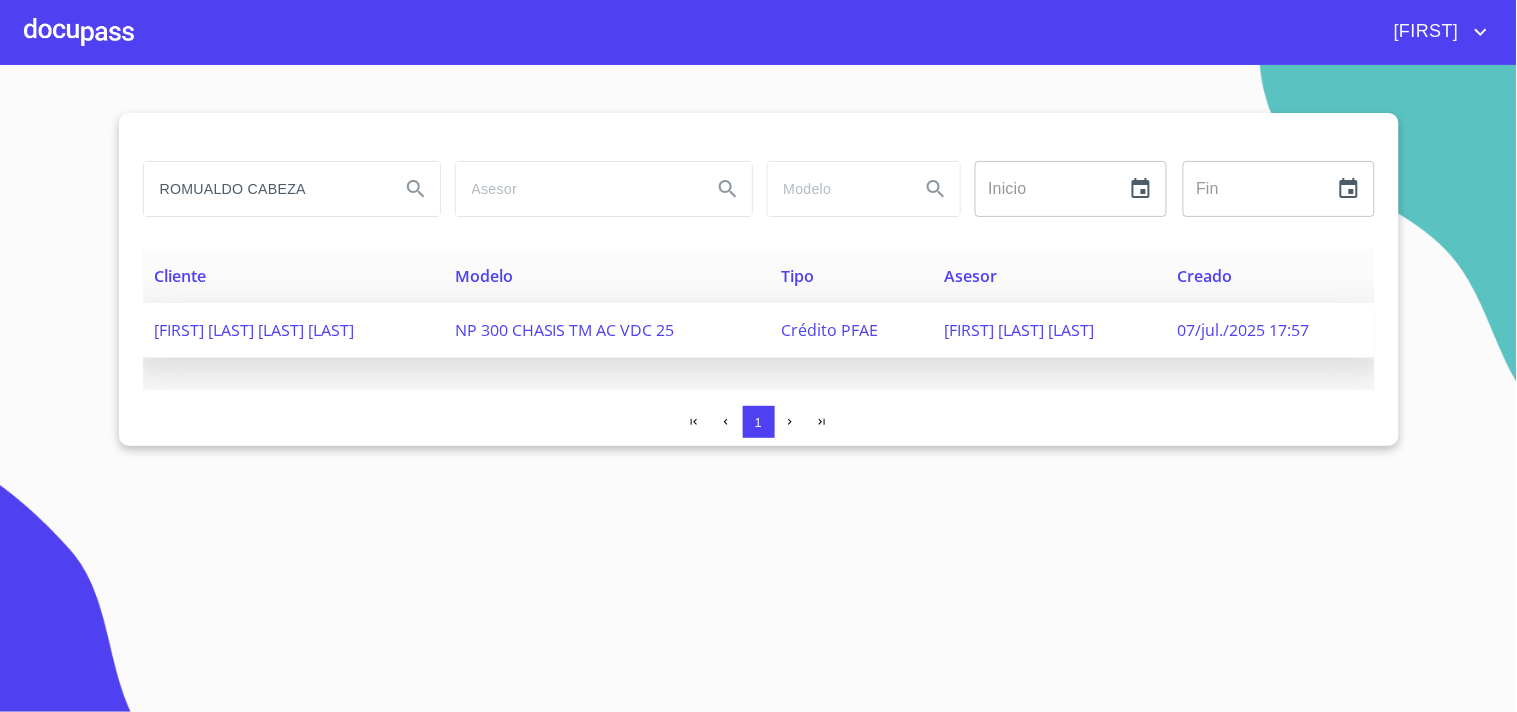 click on "[FIRST] [LAST] [LAST] [LAST]" at bounding box center (293, 330) 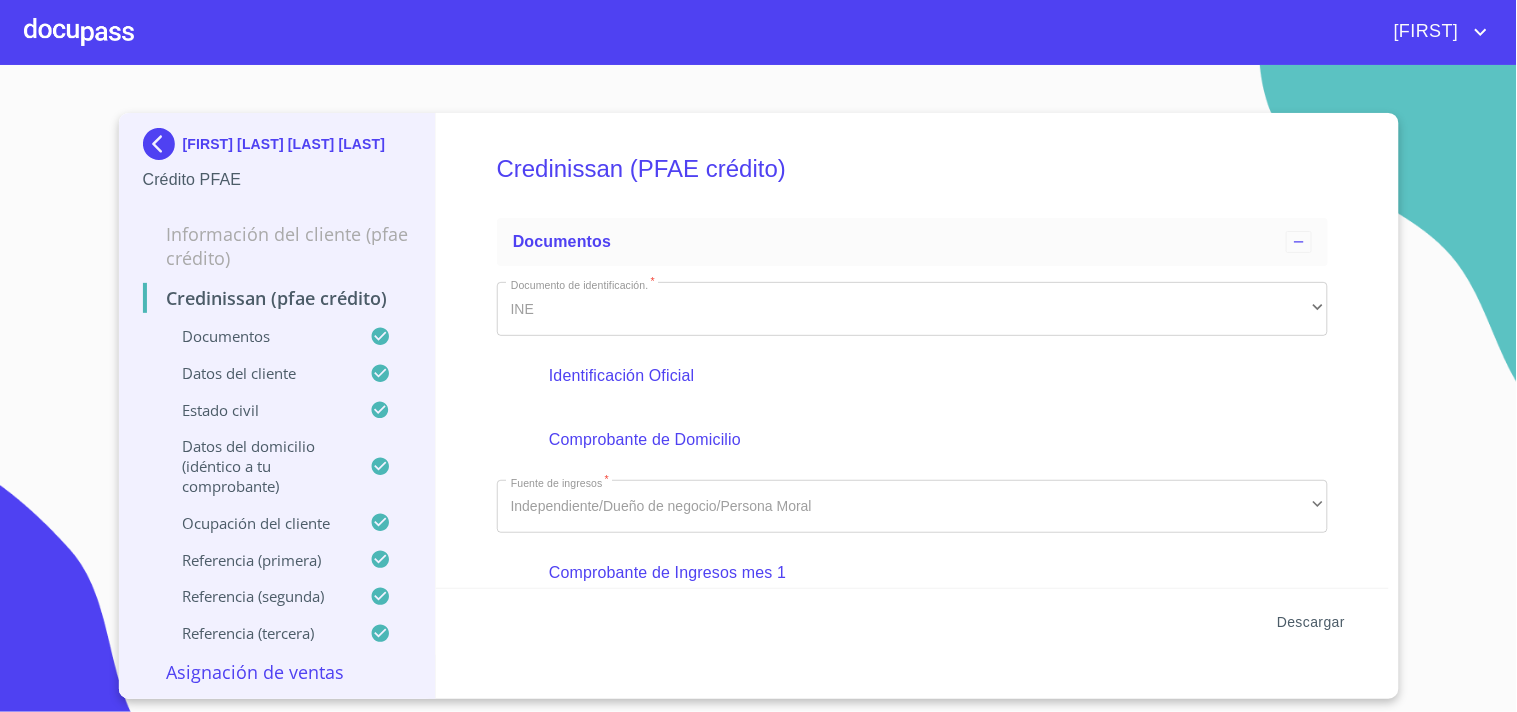 click on "Descargar" at bounding box center [1311, 622] 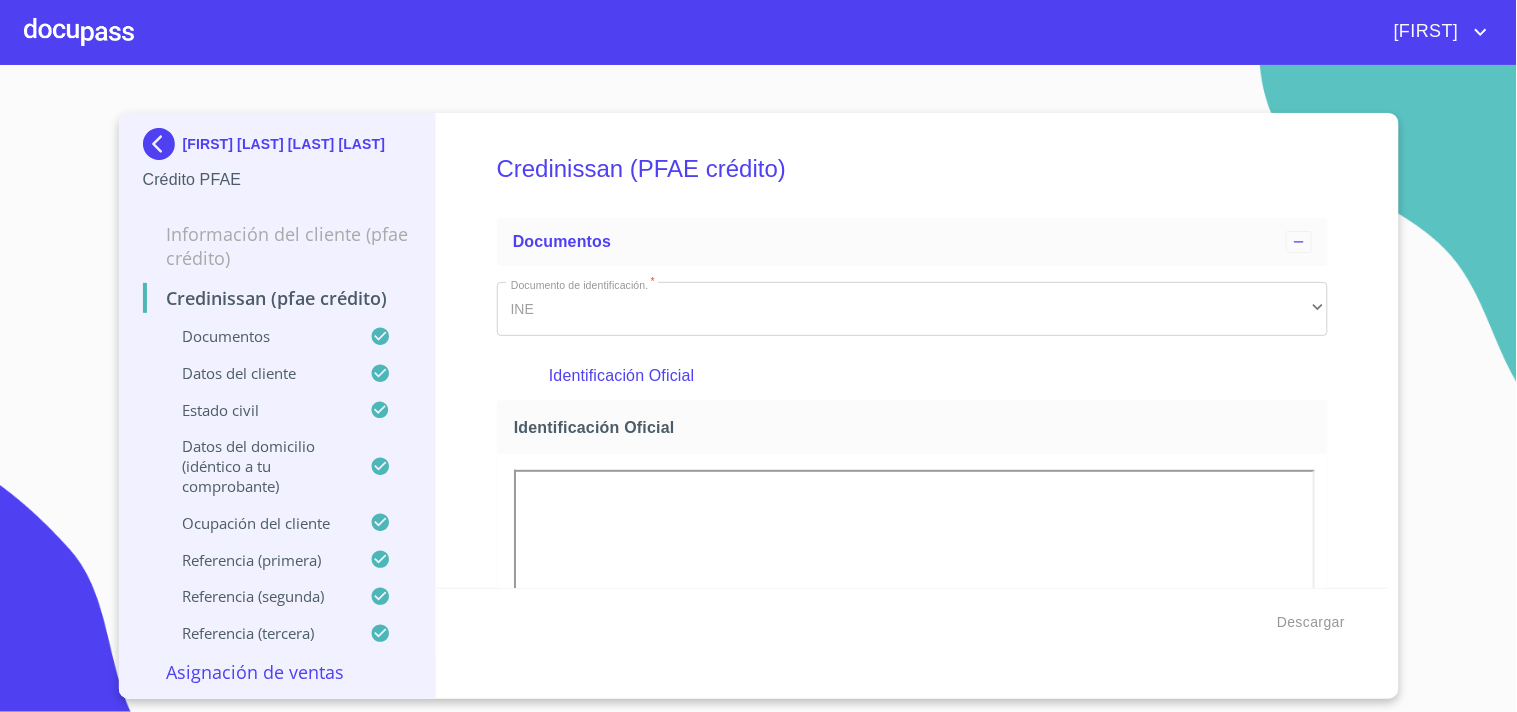 click at bounding box center [163, 144] 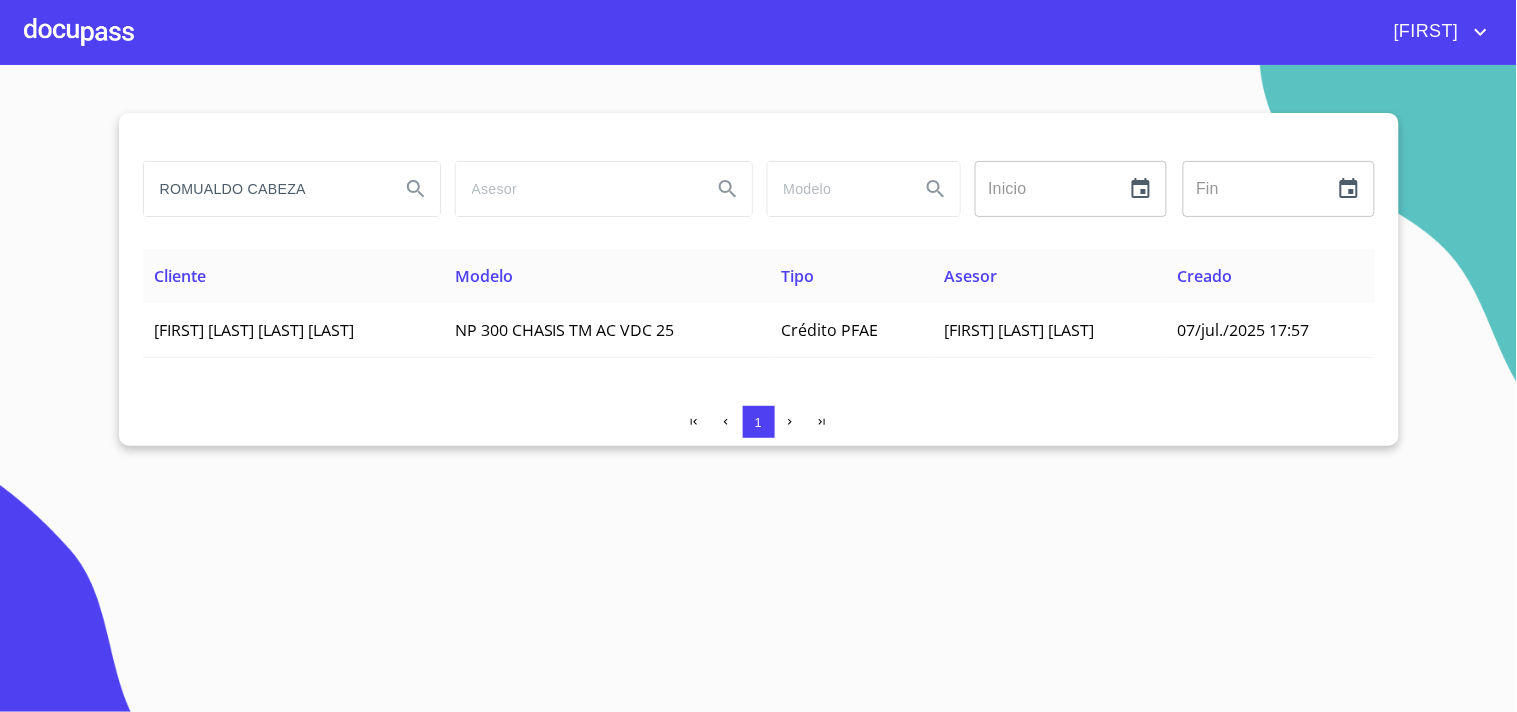 click at bounding box center [79, 32] 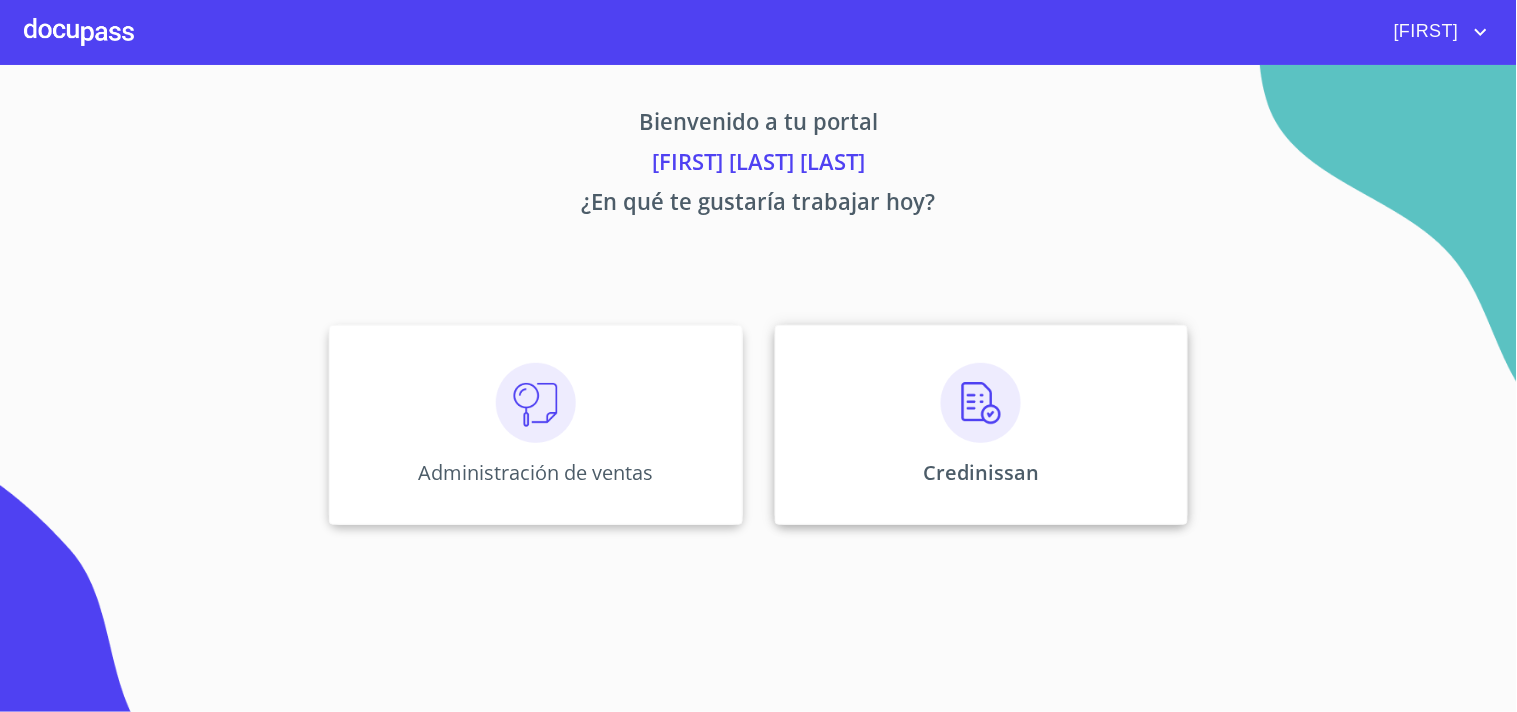 click on "Credinissan" at bounding box center [535, 472] 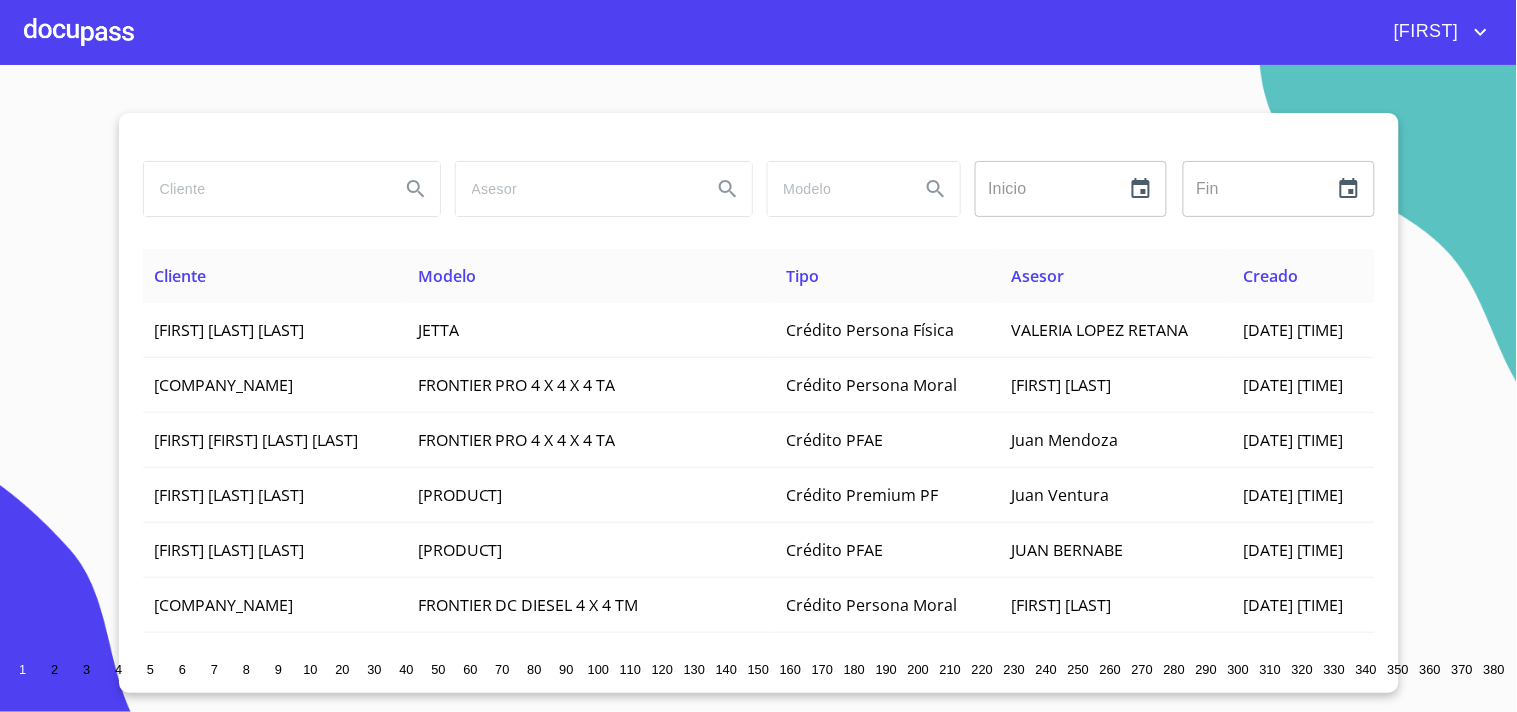 click at bounding box center (264, 189) 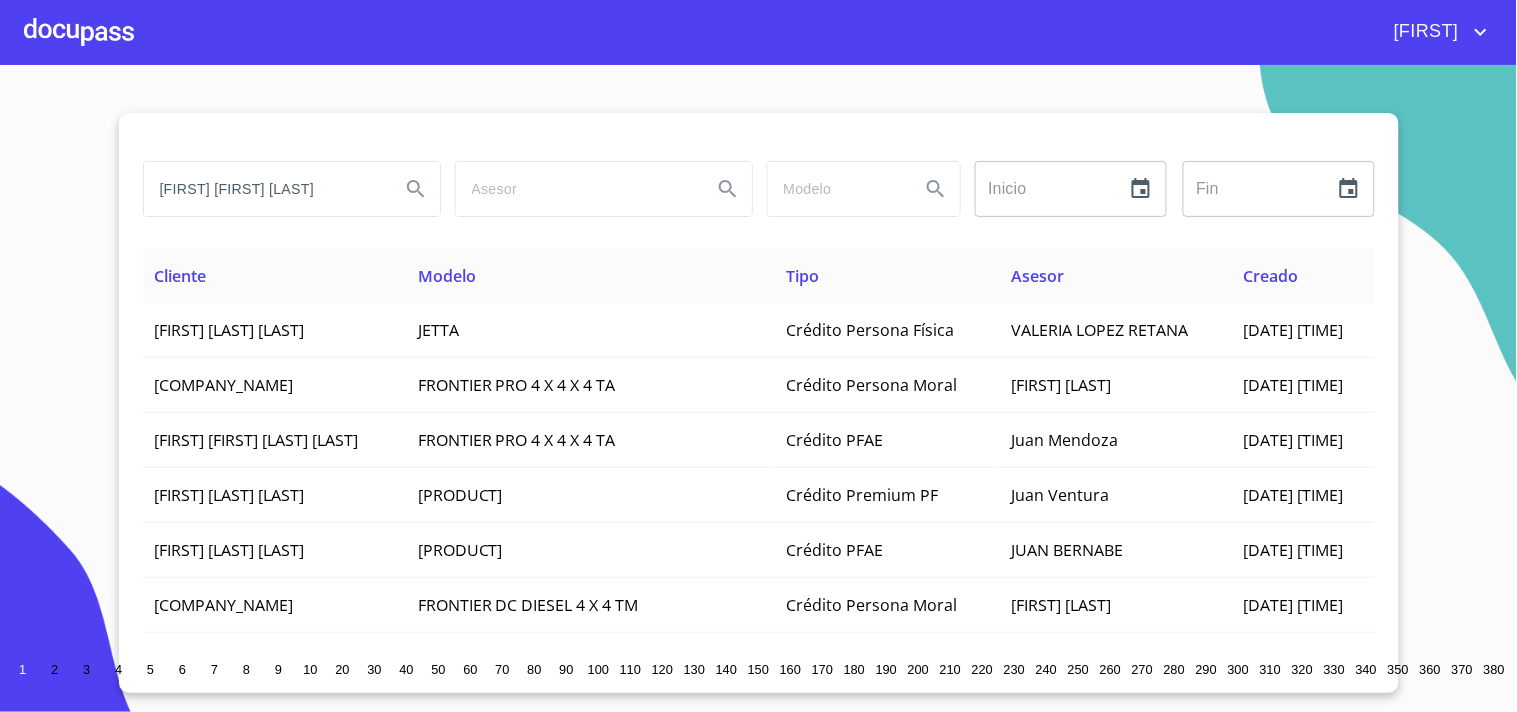 type on "[FIRST] [FIRST] [LAST]" 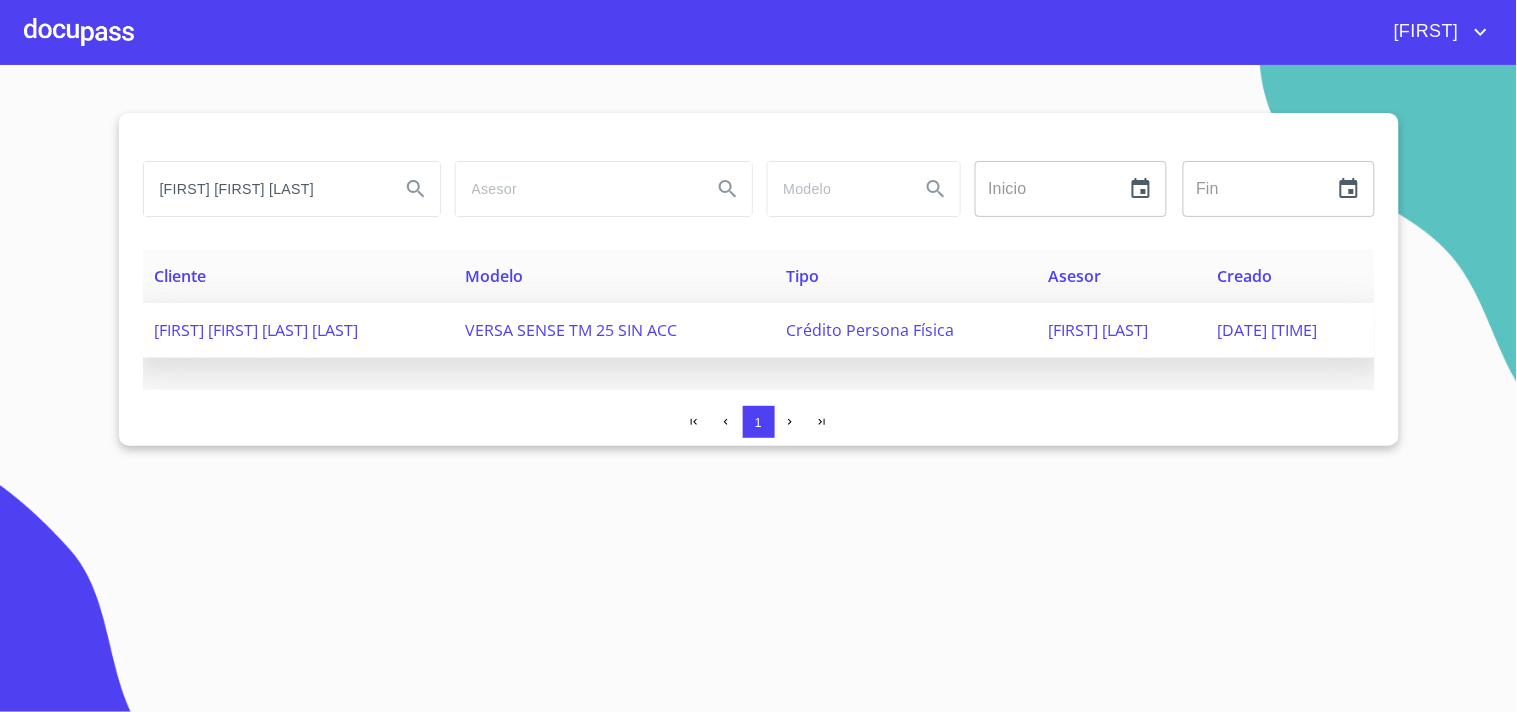 click on "[FIRST] [FIRST] [LAST] [LAST]" at bounding box center [257, 330] 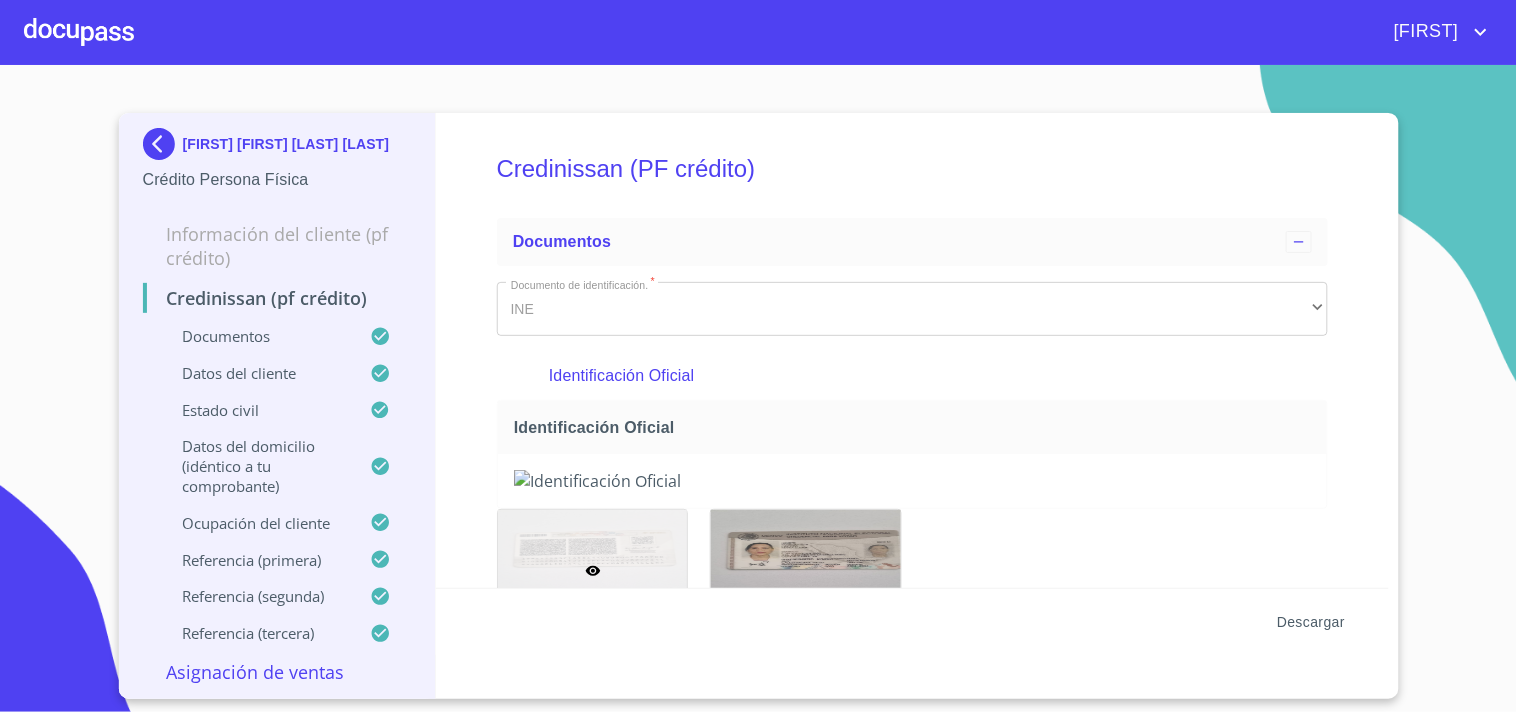click on "Descargar" at bounding box center (1311, 622) 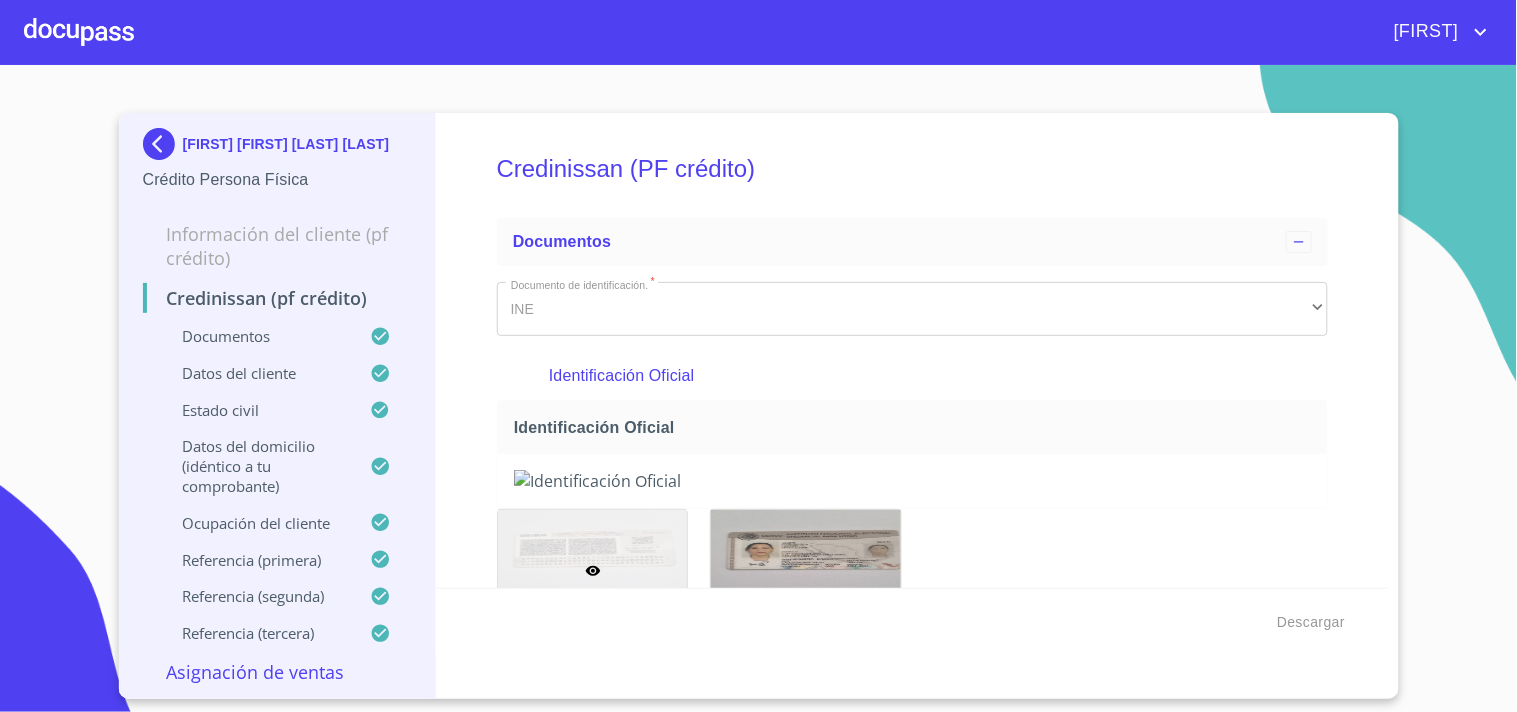 type 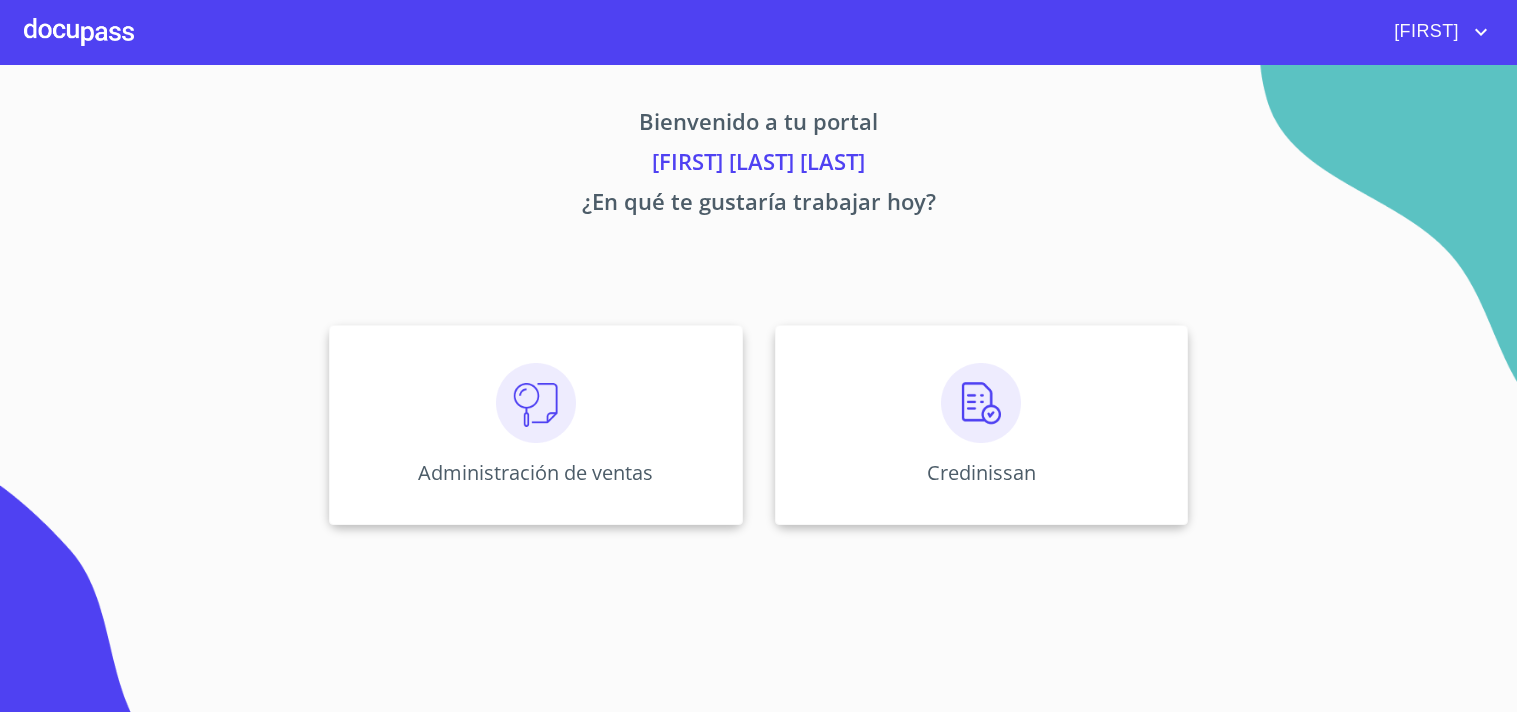 scroll, scrollTop: 0, scrollLeft: 0, axis: both 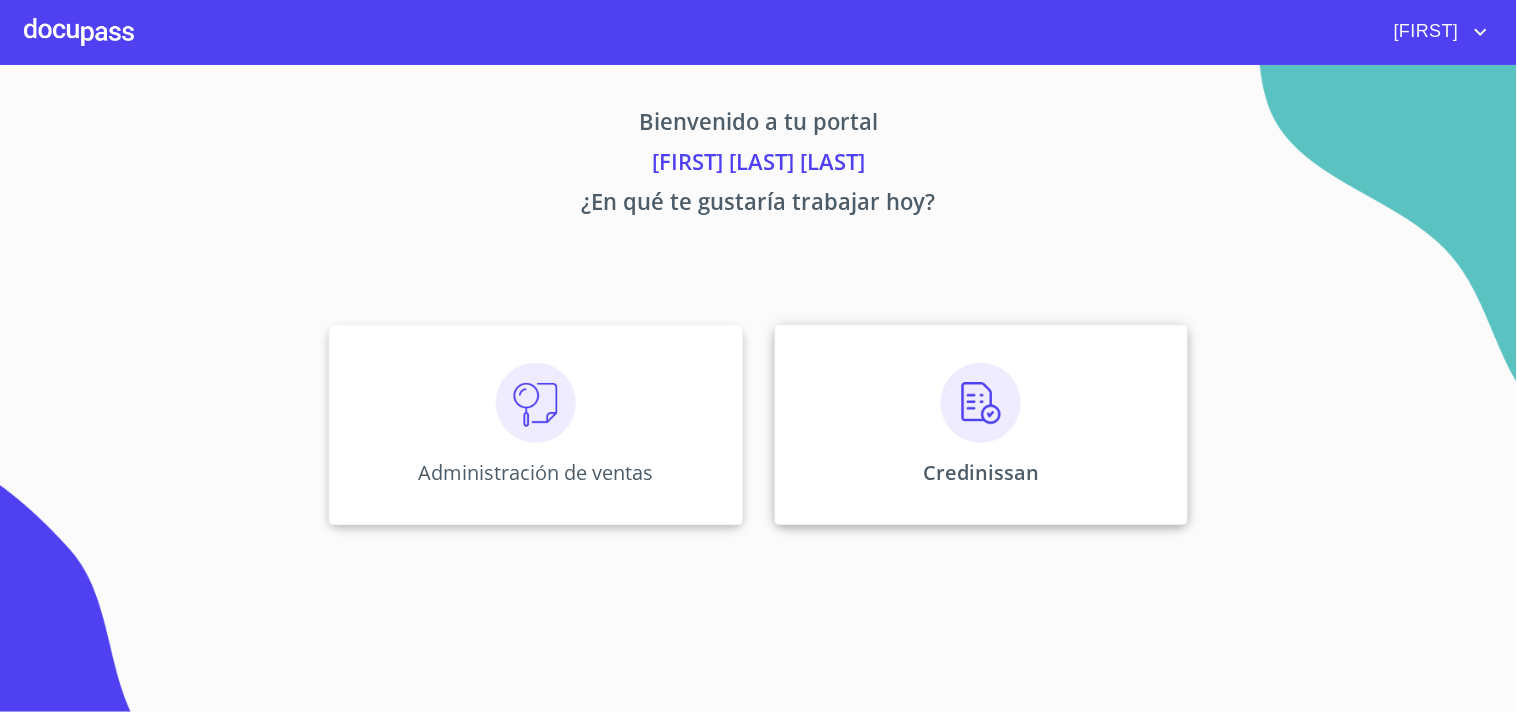 click on "Credinissan" at bounding box center (535, 425) 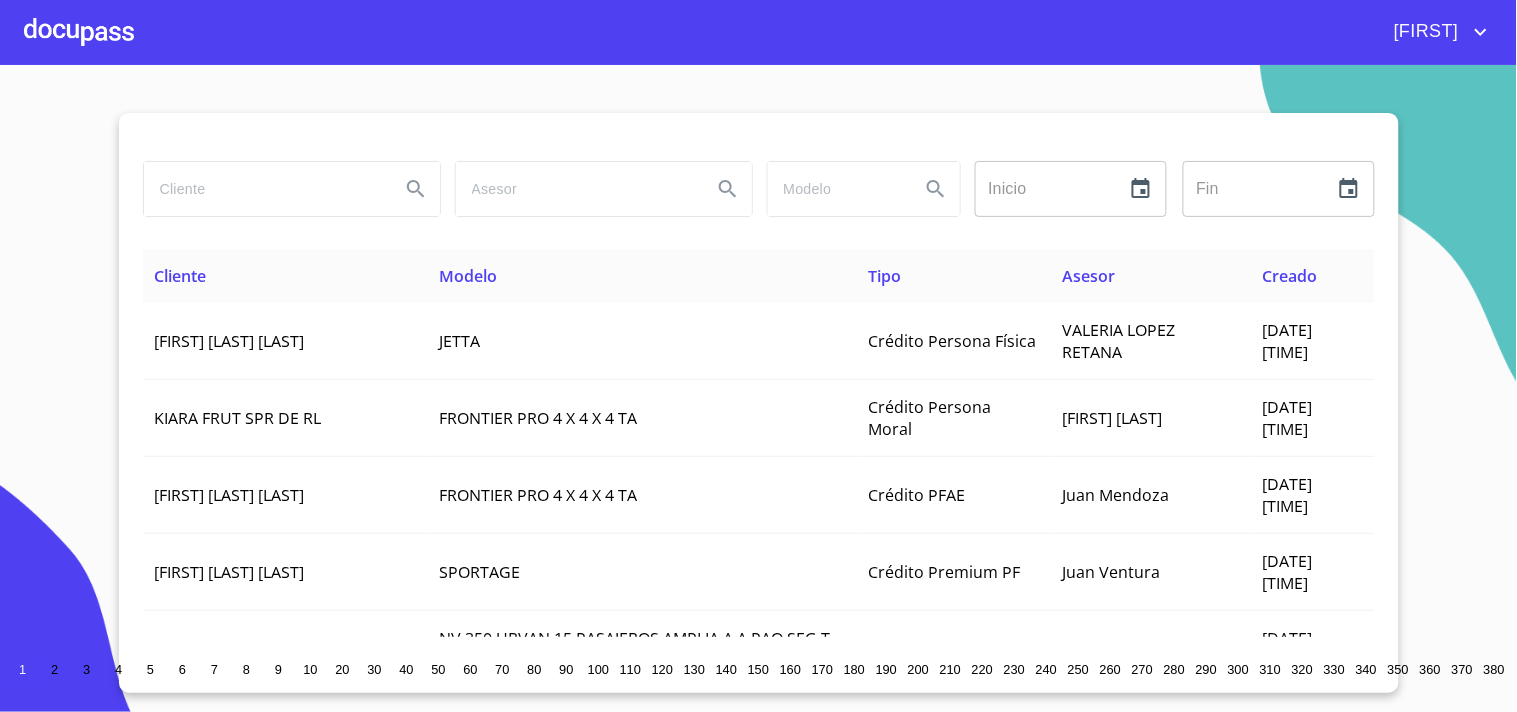 click at bounding box center (264, 189) 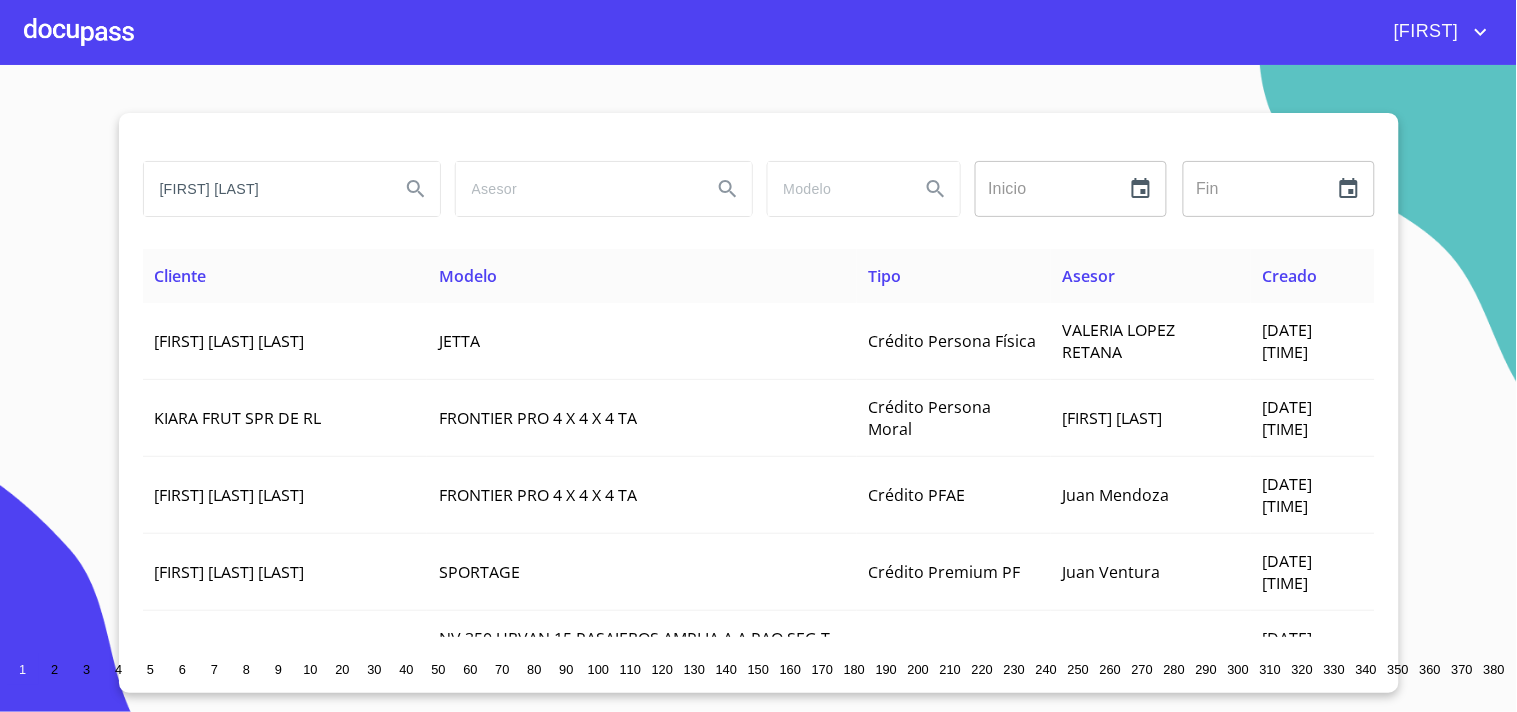 type on "[FIRST] [LAST]" 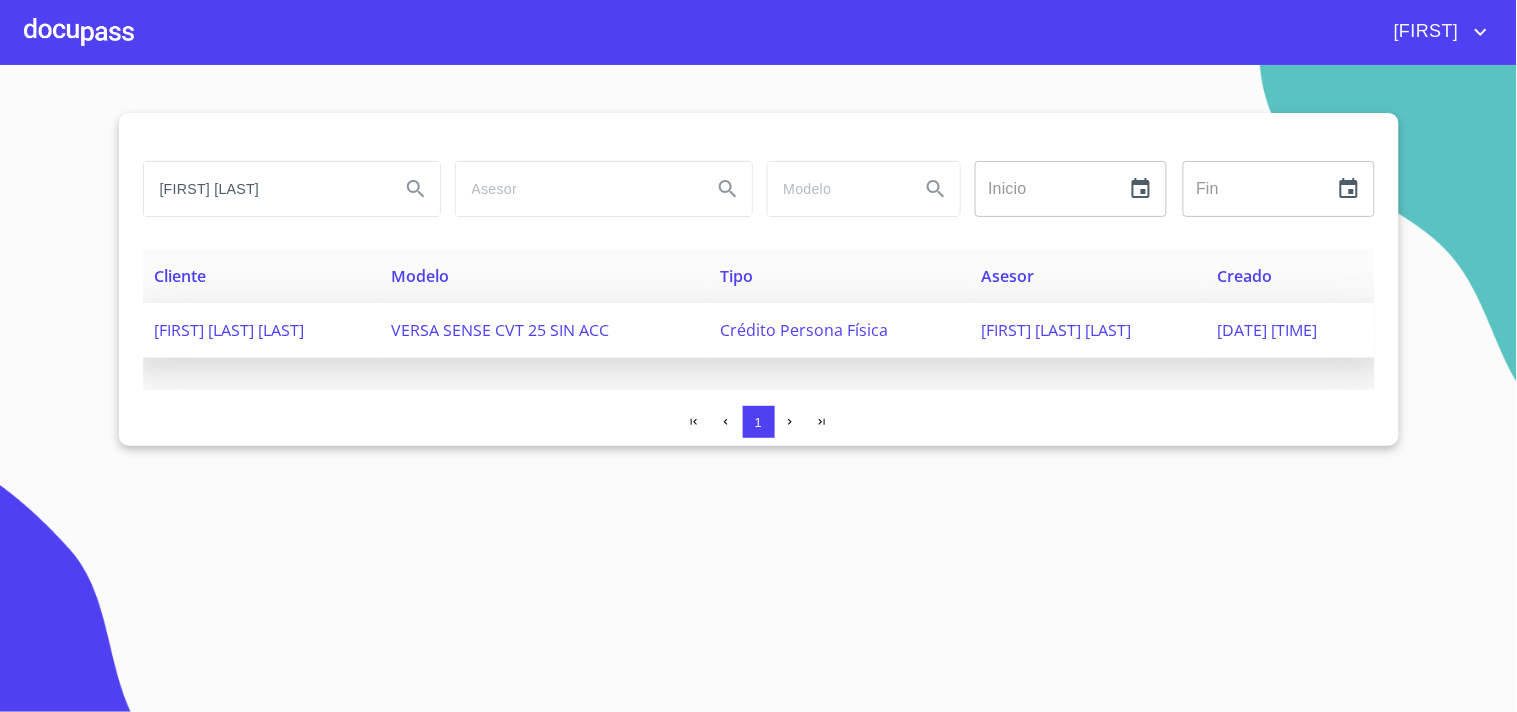 click on "ISRAEL  OSWALDO  REA  ORTIZ" at bounding box center (230, 330) 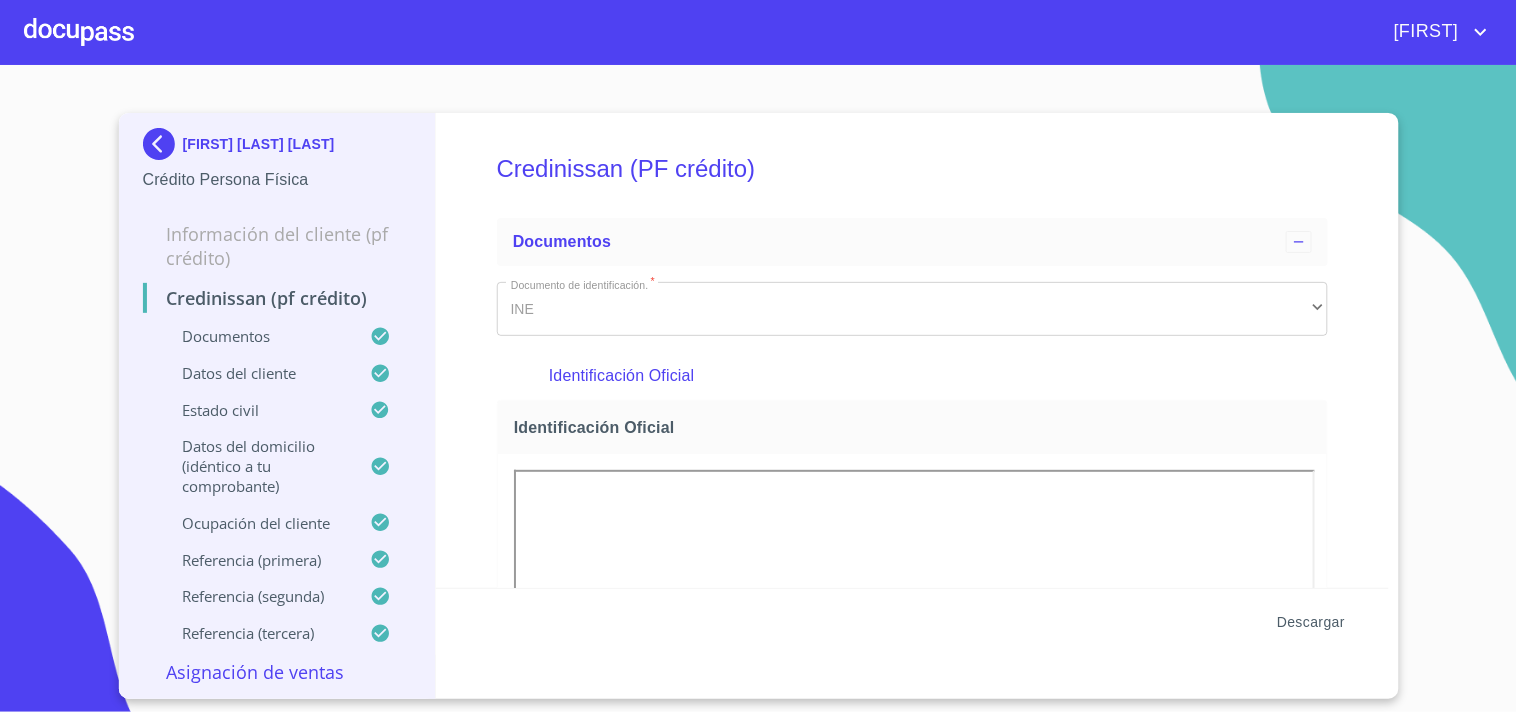 click on "Descargar" at bounding box center [1311, 622] 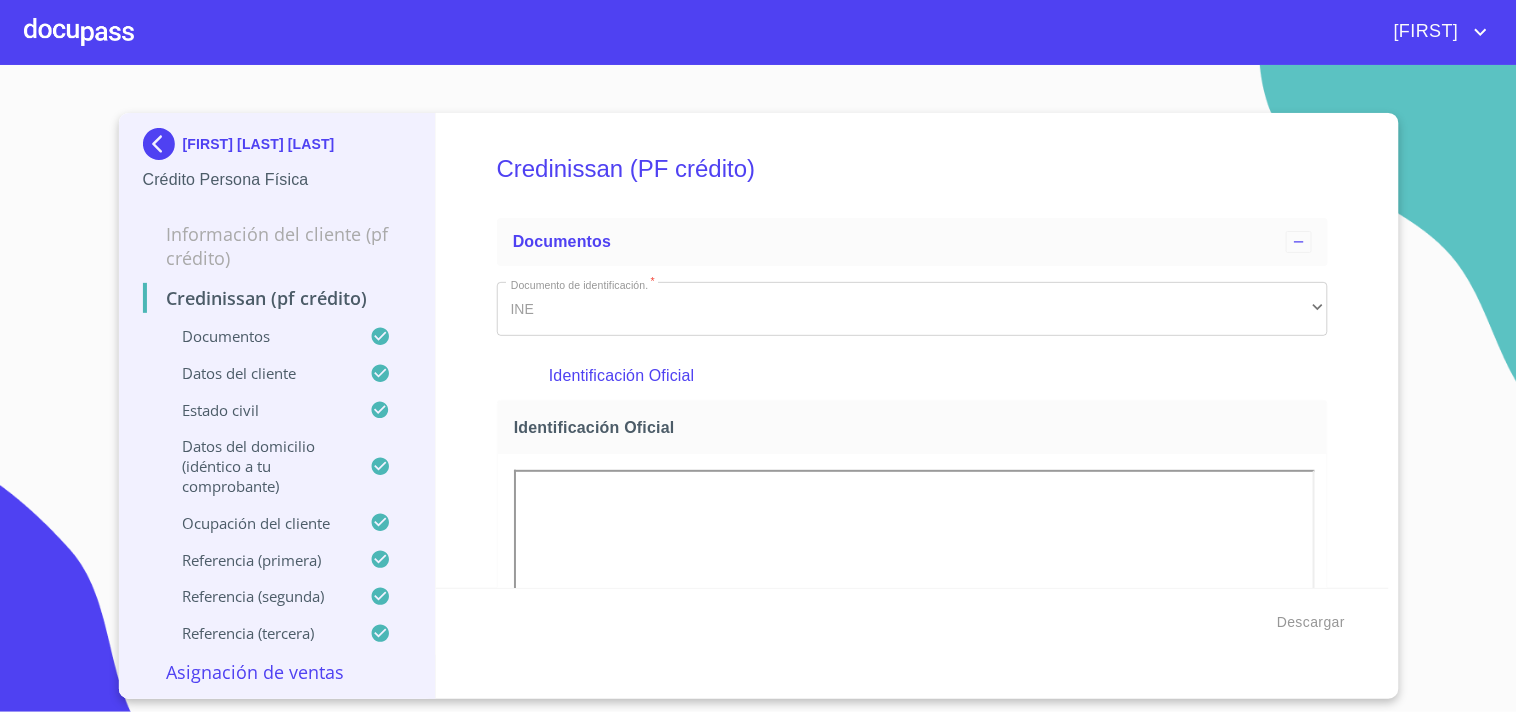 type 